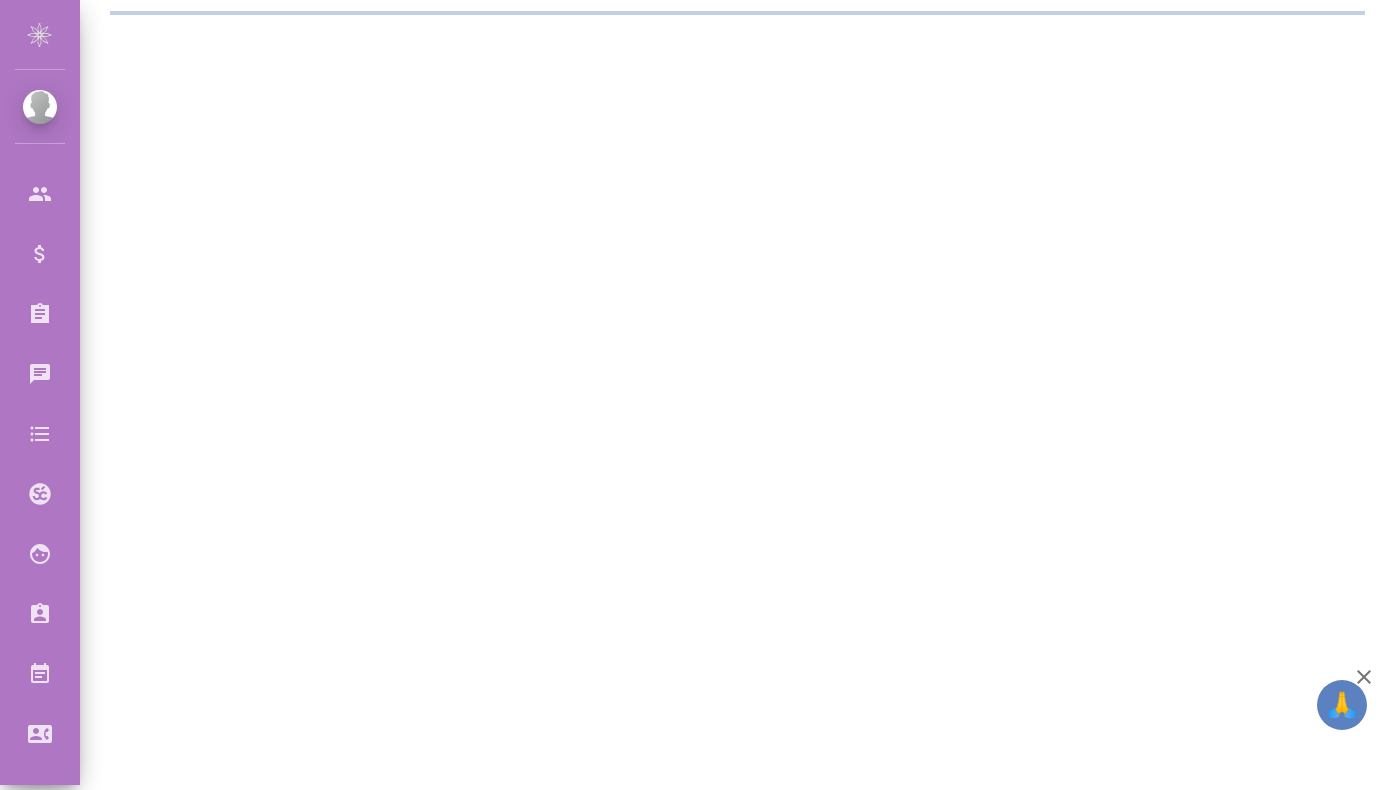 scroll, scrollTop: 0, scrollLeft: 0, axis: both 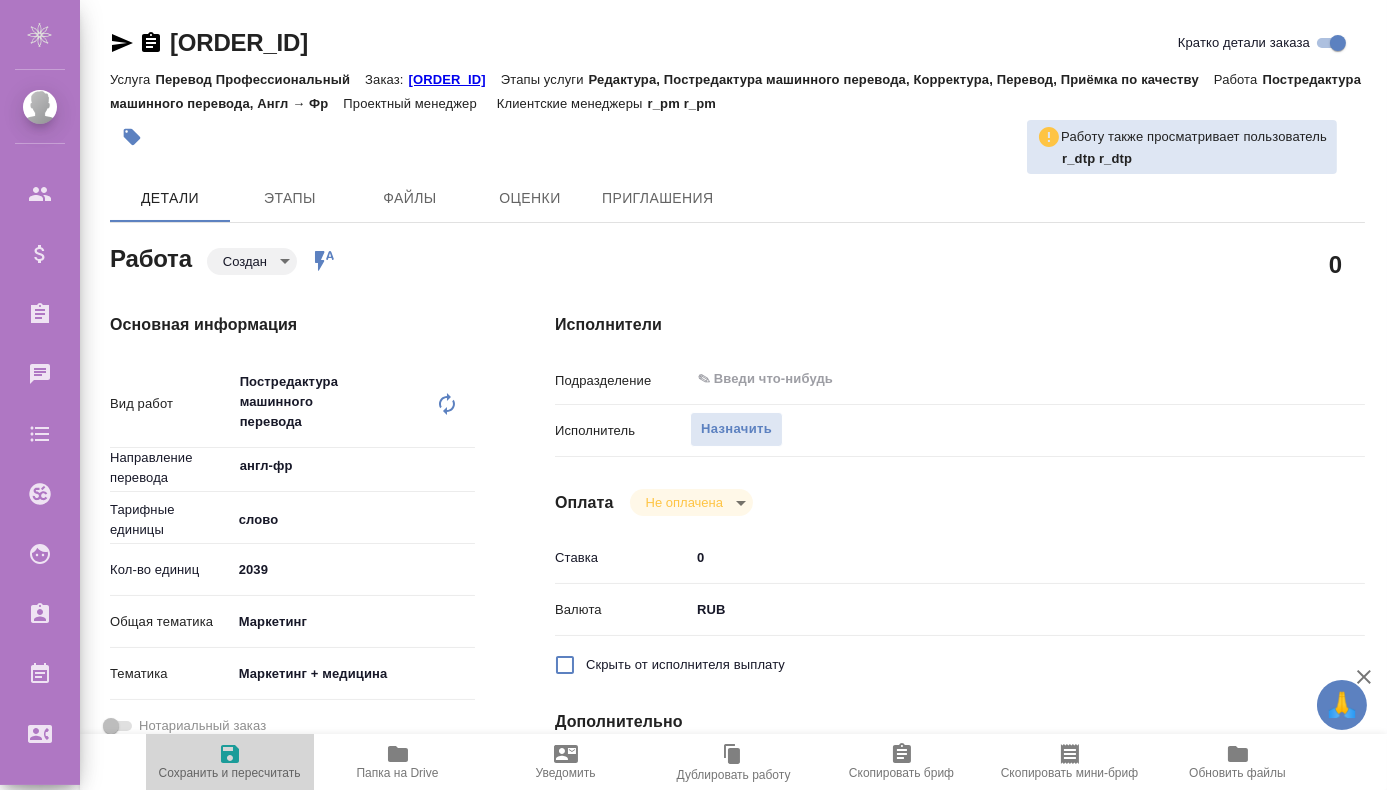 click at bounding box center [230, 754] 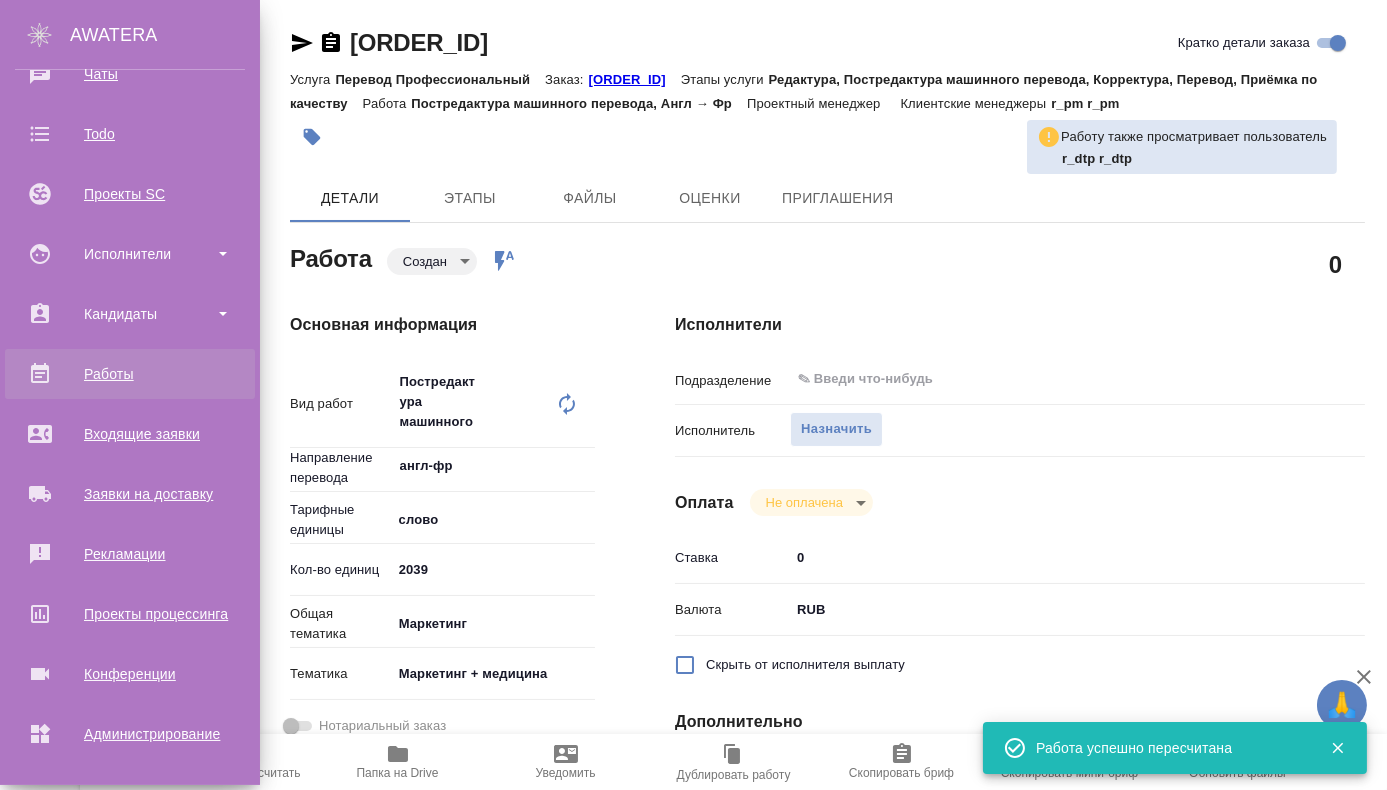 scroll, scrollTop: 364, scrollLeft: 0, axis: vertical 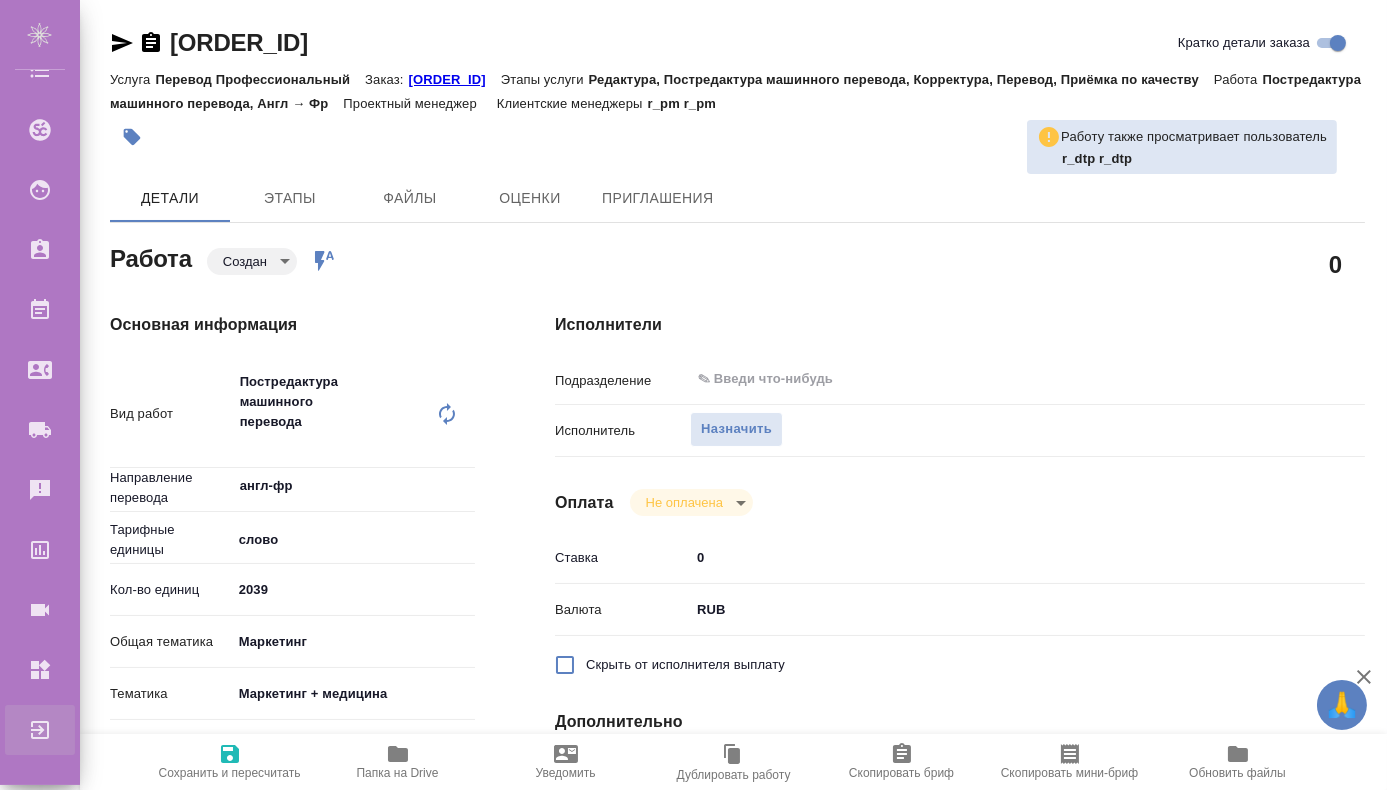 click on "Выйти" at bounding box center [15, 730] 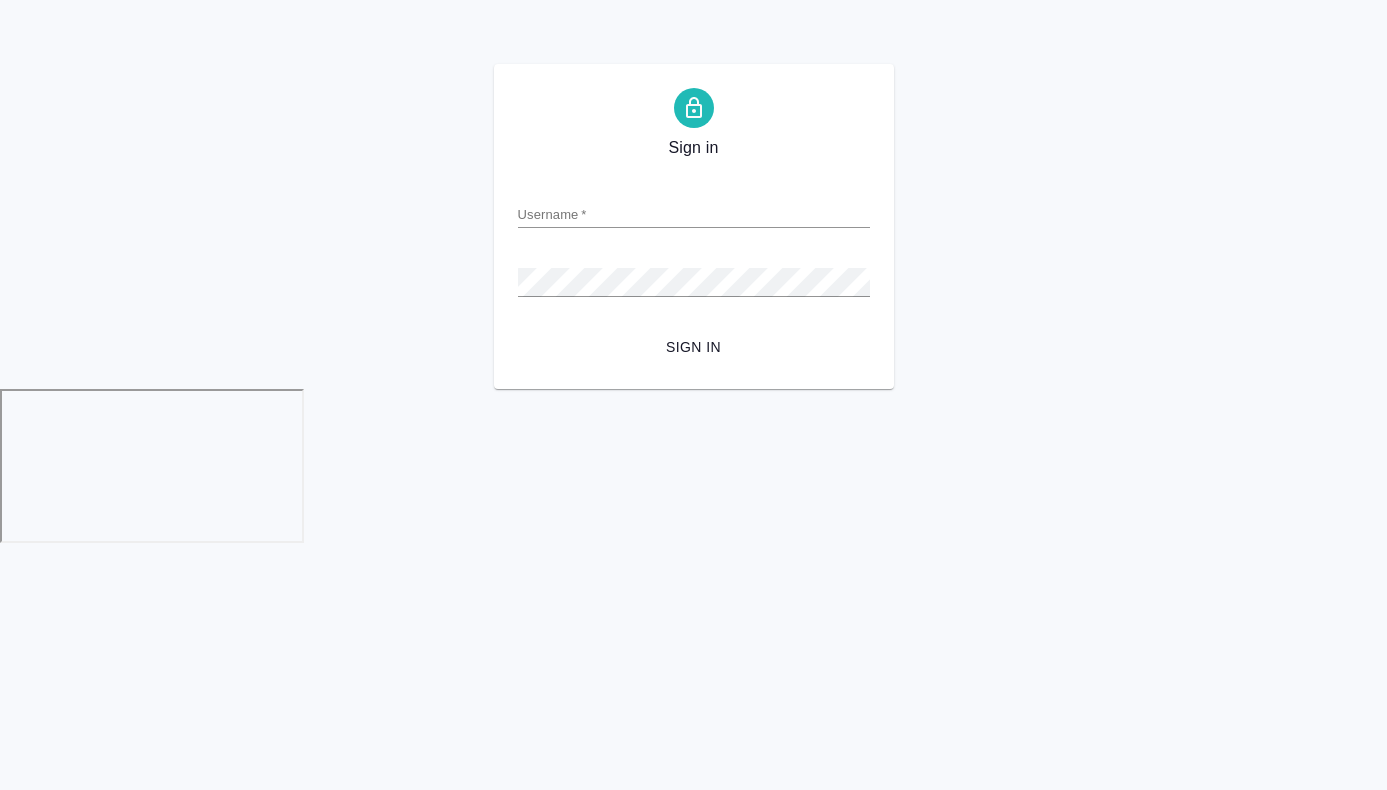 scroll, scrollTop: 0, scrollLeft: 0, axis: both 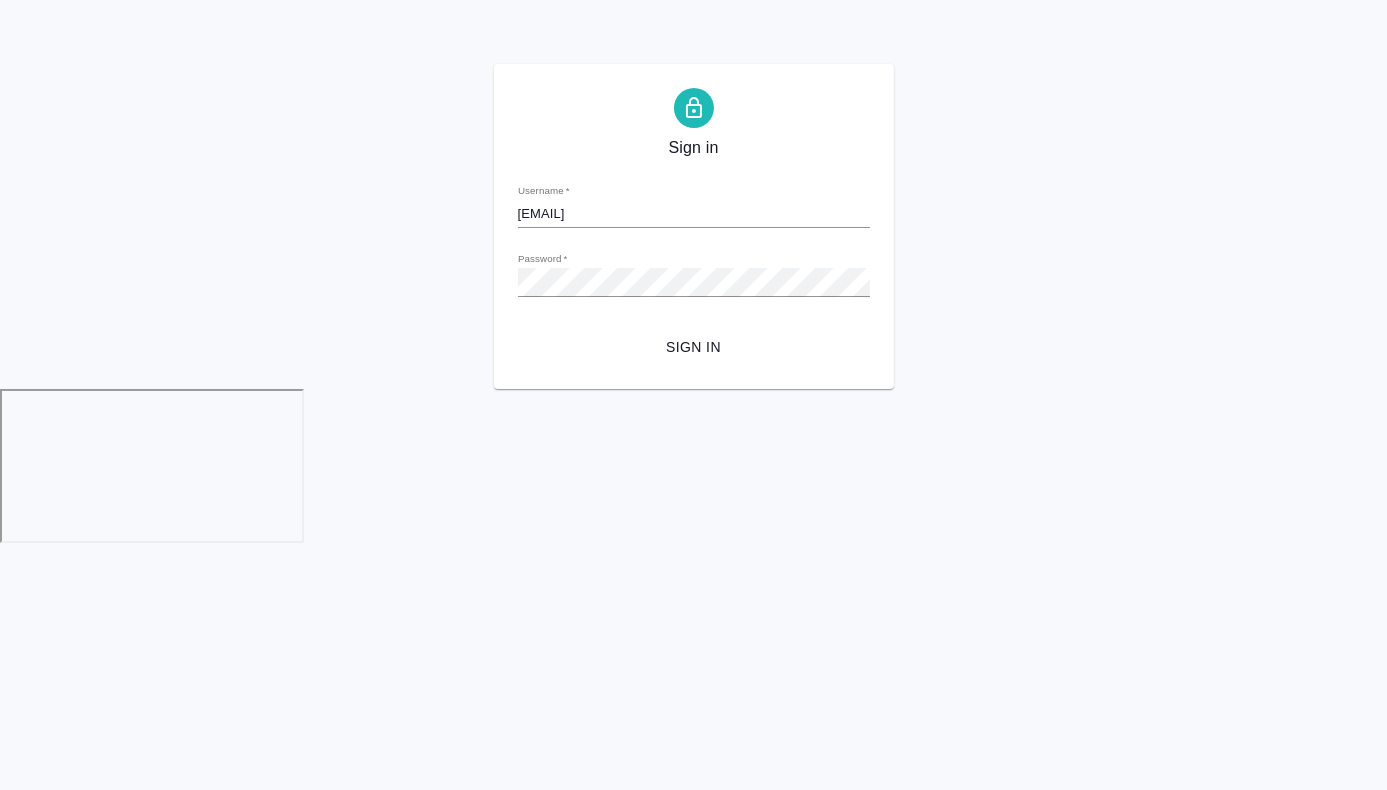 click on "[EMAIL]" at bounding box center [694, 214] 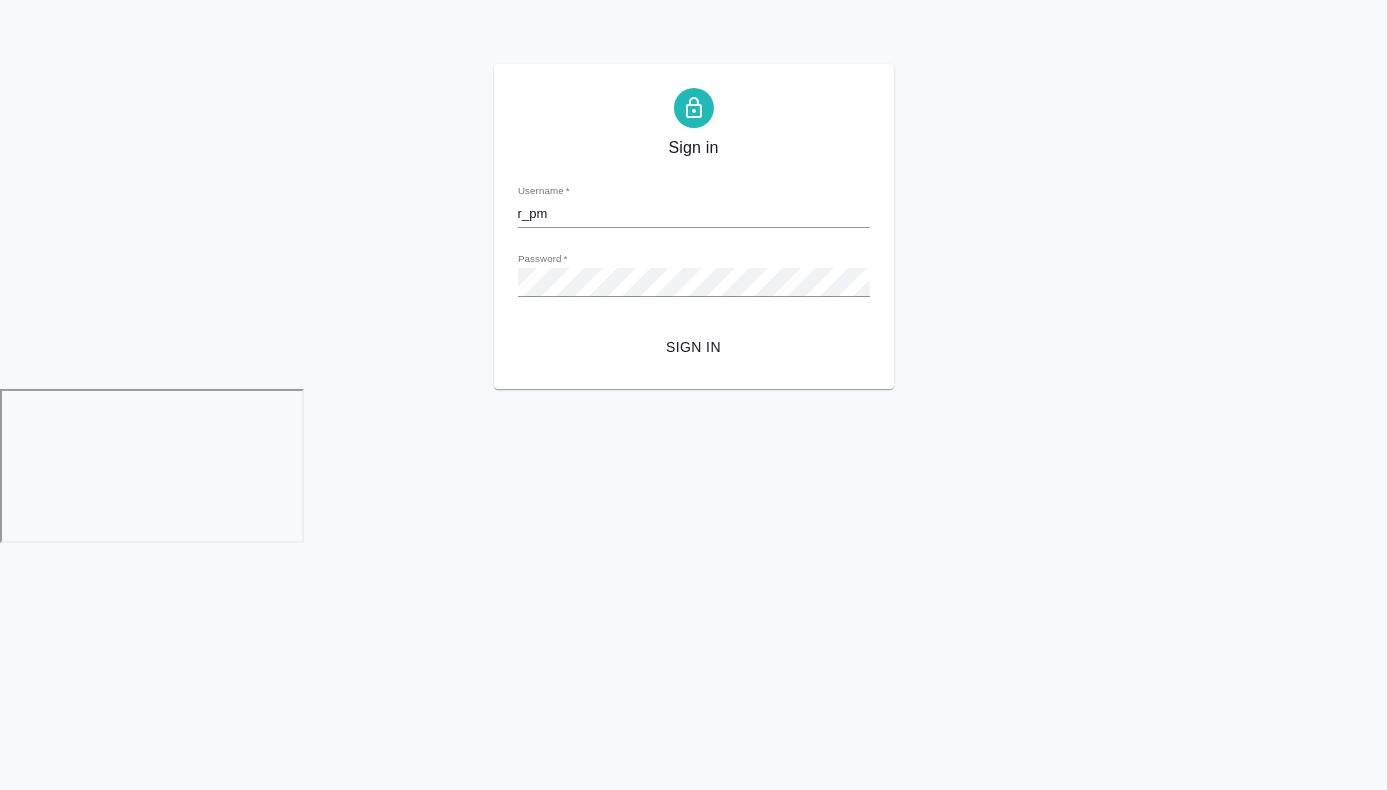 type on "r_pm@awatera.com" 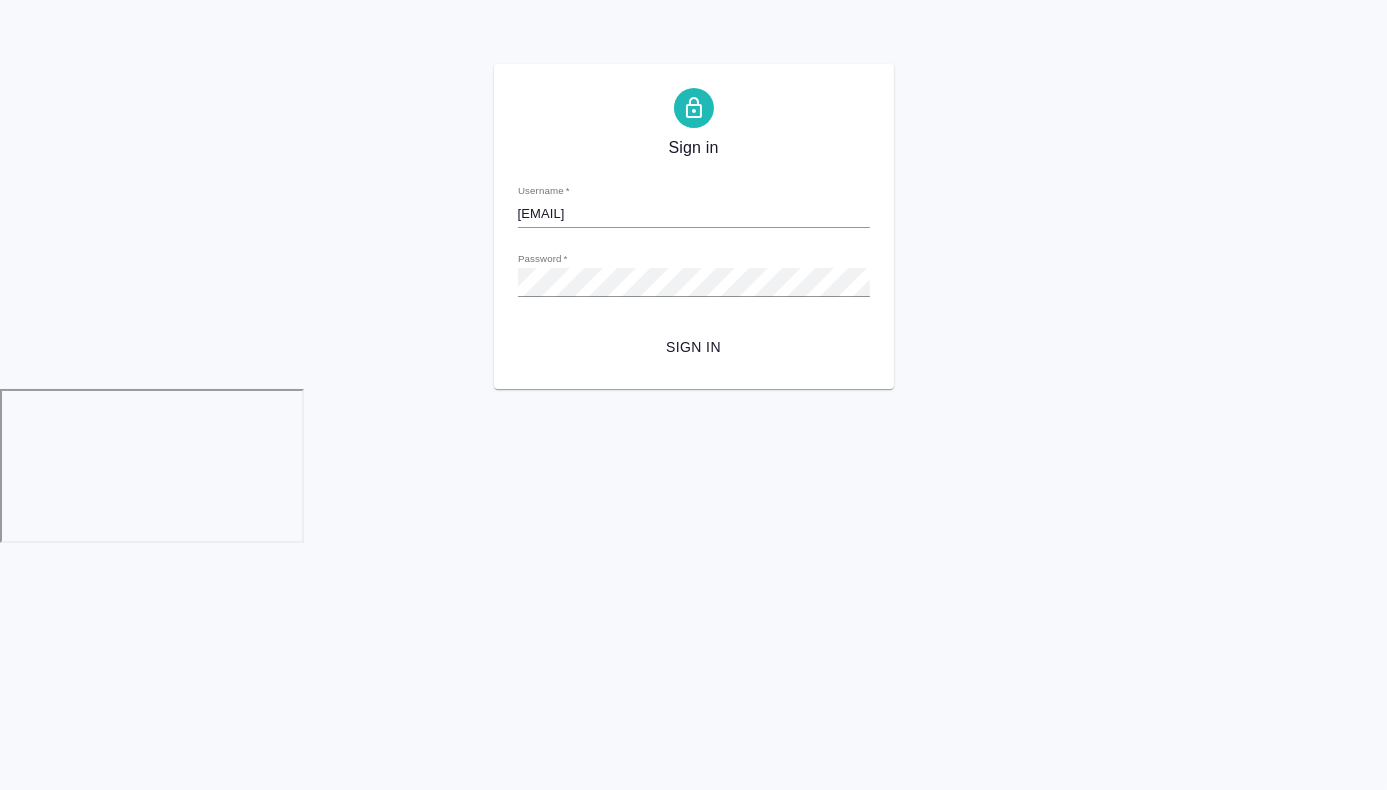 click on "Sign in" at bounding box center (694, 347) 